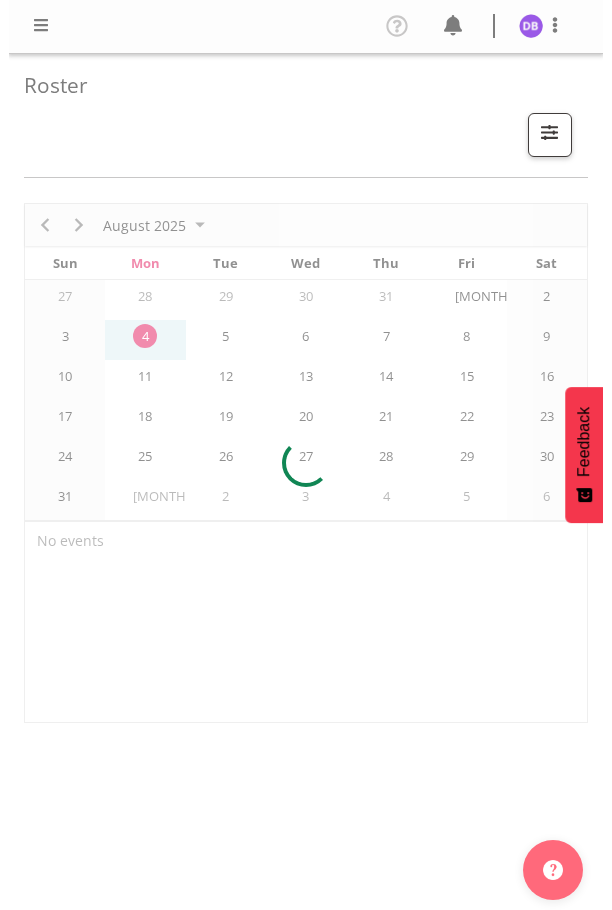 scroll, scrollTop: 0, scrollLeft: 0, axis: both 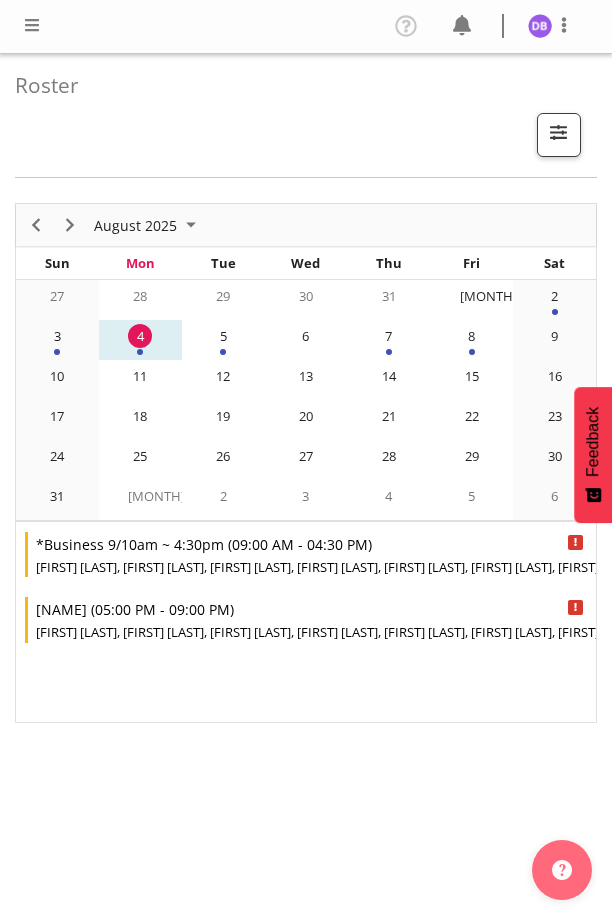 click at bounding box center (32, 25) 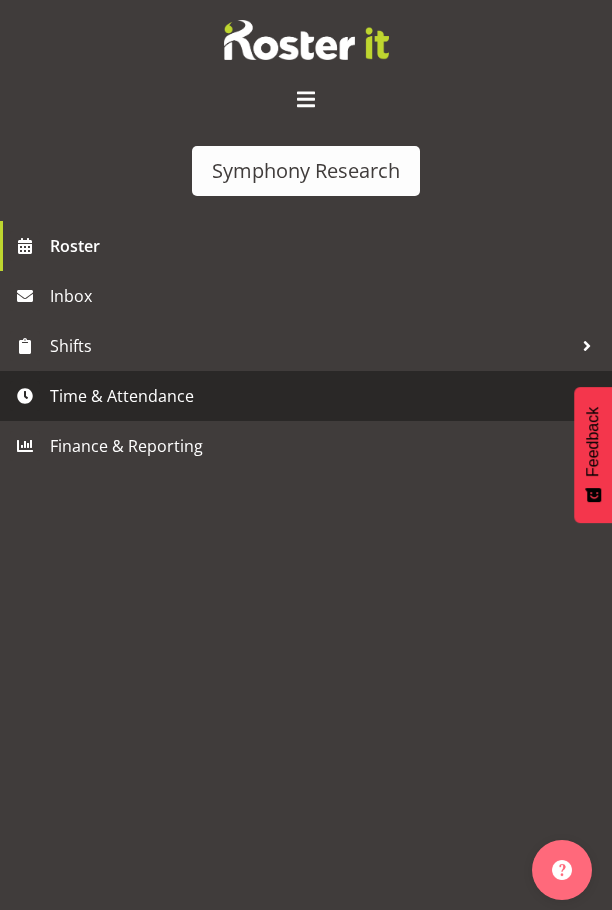 click on "Time & Attendance" at bounding box center (311, 396) 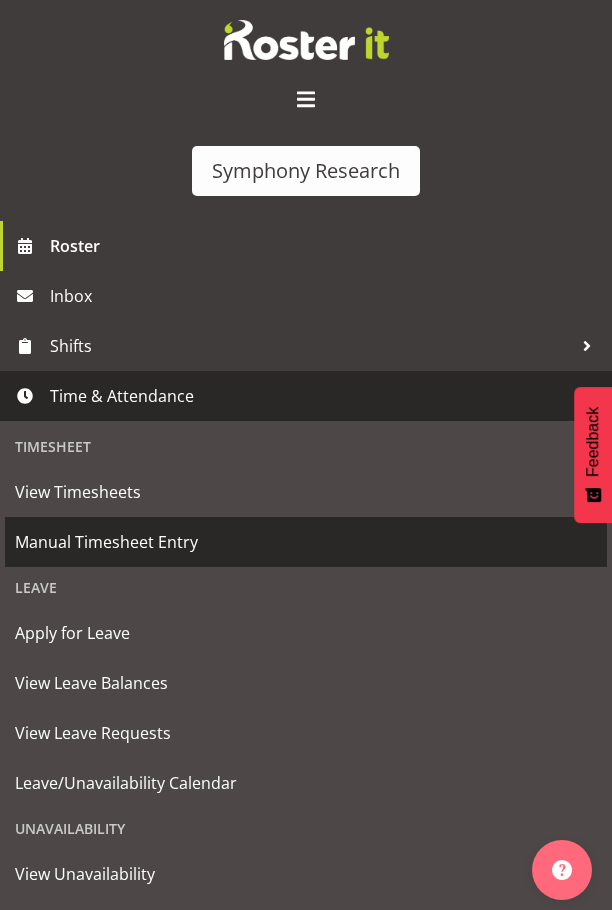 click on "Manual Timesheet Entry" at bounding box center (306, 542) 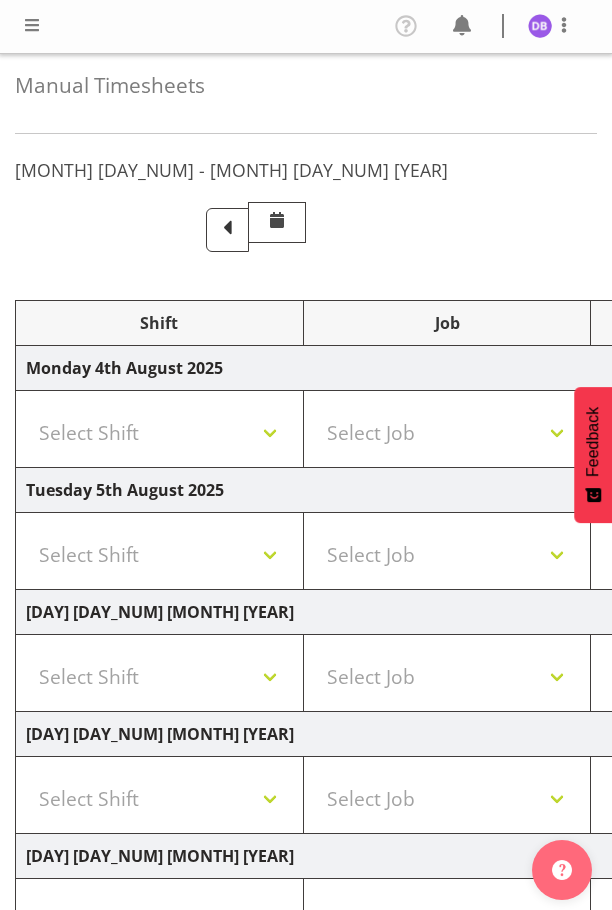 scroll, scrollTop: 0, scrollLeft: 0, axis: both 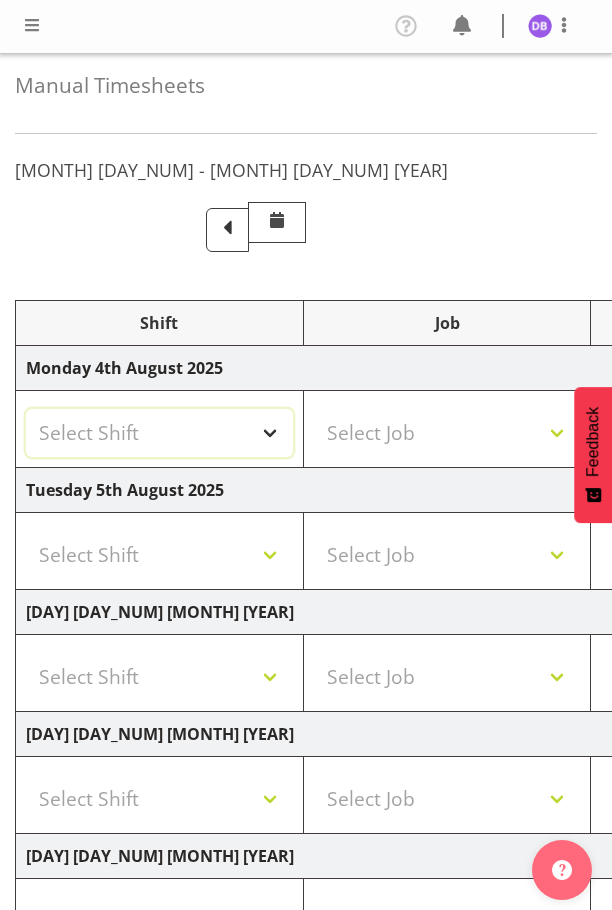 click on "Select Shift  !!Weekend Residential    (Roster IT Shift Label) *Business  9/10am ~ 4:30pm *Business Supervisor *Evening Residential Shift 5-9pm *RP Track  C *RP Track C Weekend *RP Weekly/Monthly Tracks *Supervisor Call Centre *Supervisor Evening *Supervisors & Call Centre Weekend RAMBO Weekend Rambo Test WP Aust briefing/training World Poll Aust Late 9p~10:30p World Poll Aust Wkend World Poll NZ  Weekends World Poll NZ Pilot World Poll NZ Wave 2 Pilot World Poll Pilot Aust 9:00~10:30pm" at bounding box center [159, 433] 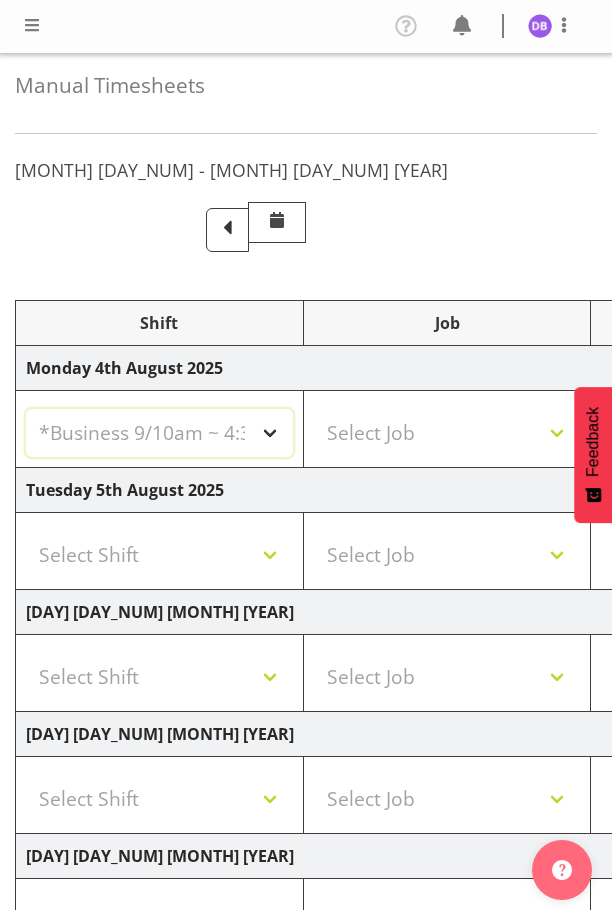 click on "Select Shift  !!Weekend Residential    (Roster IT Shift Label) *Business  9/10am ~ 4:30pm *Business Supervisor *Evening Residential Shift 5-9pm *RP Track  C *RP Track C Weekend *RP Weekly/Monthly Tracks *Supervisor Call Centre *Supervisor Evening *Supervisors & Call Centre Weekend RAMBO Weekend Rambo Test WP Aust briefing/training World Poll Aust Late 9p~10:30p World Poll Aust Wkend World Poll NZ  Weekends World Poll NZ Pilot World Poll NZ Wave 2 Pilot World Poll Pilot Aust 9:00~10:30pm" at bounding box center (159, 433) 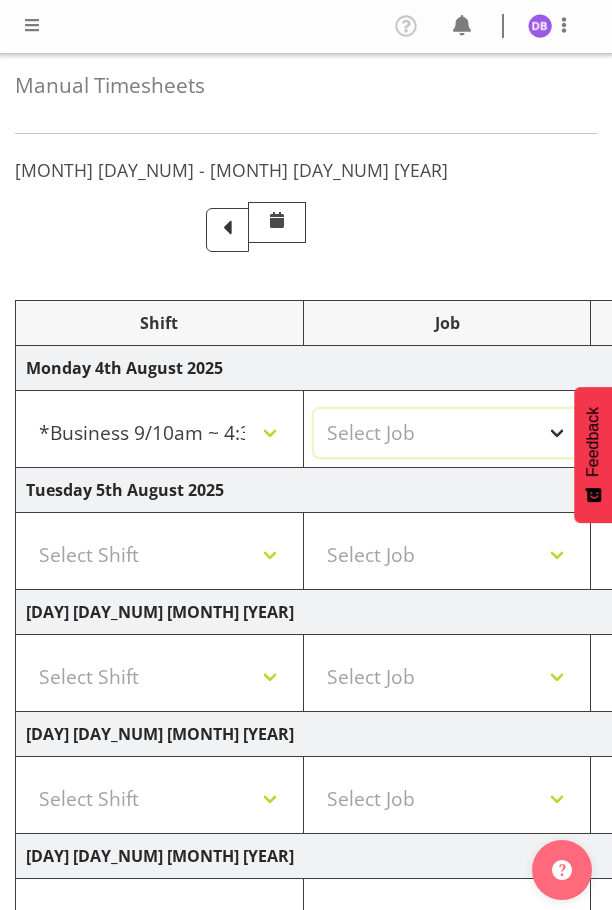 click on "Select Job  550060 IF Admin 553491 World Poll Australia Wave 2 Pretest 2025 553493 World Poll New Zealand Wave 2 Pretest 2025 553500 BFM Jul - Sep 2025 553502 FMG August 2024 990000 General 990821 Goldrush 2024 990846 Toka Tu Ake 2025 990855 FENZ 990878 CMI Q3 2025 990883 Alarms 990888 Rambo Aug 2025 999996 Training 999997 Recruitment & Training 999999 DT" at bounding box center [447, 433] 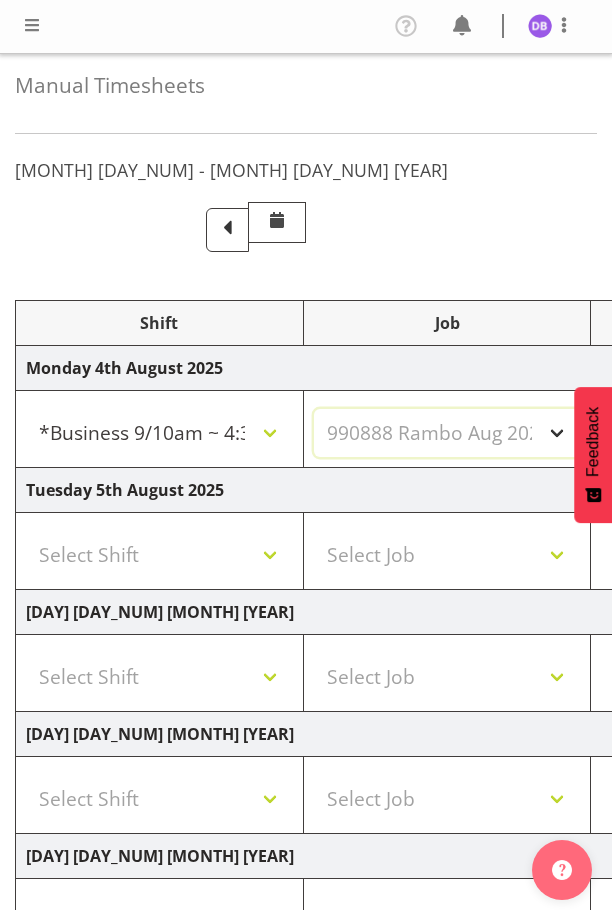 click on "Select Job  550060 IF Admin 553491 World Poll Australia Wave 2 Pretest 2025 553493 World Poll New Zealand Wave 2 Pretest 2025 553500 BFM Jul - Sep 2025 553502 FMG August 2024 990000 General 990821 Goldrush 2024 990846 Toka Tu Ake 2025 990855 FENZ 990878 CMI Q3 2025 990883 Alarms 990888 Rambo Aug 2025 999996 Training 999997 Recruitment & Training 999999 DT" at bounding box center [447, 433] 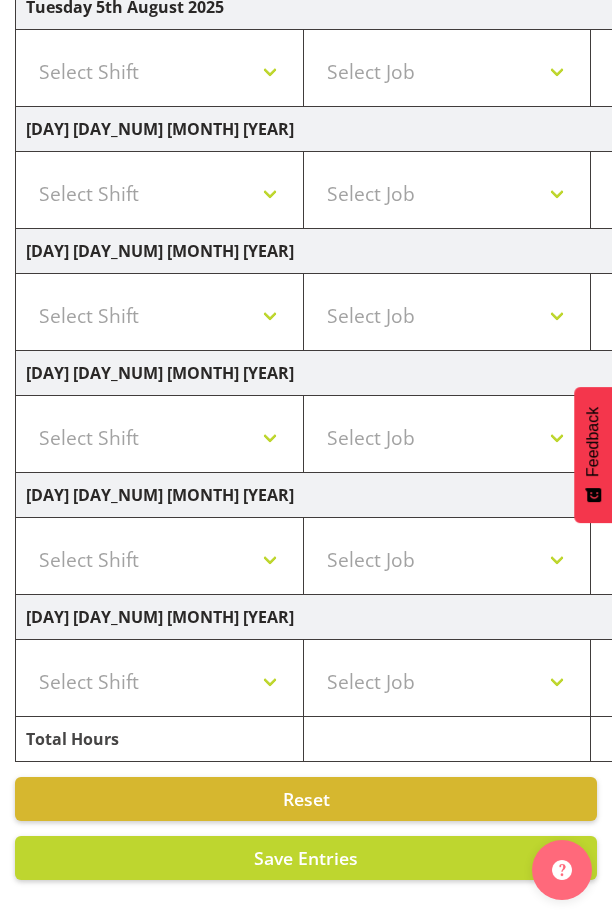 scroll, scrollTop: 498, scrollLeft: 0, axis: vertical 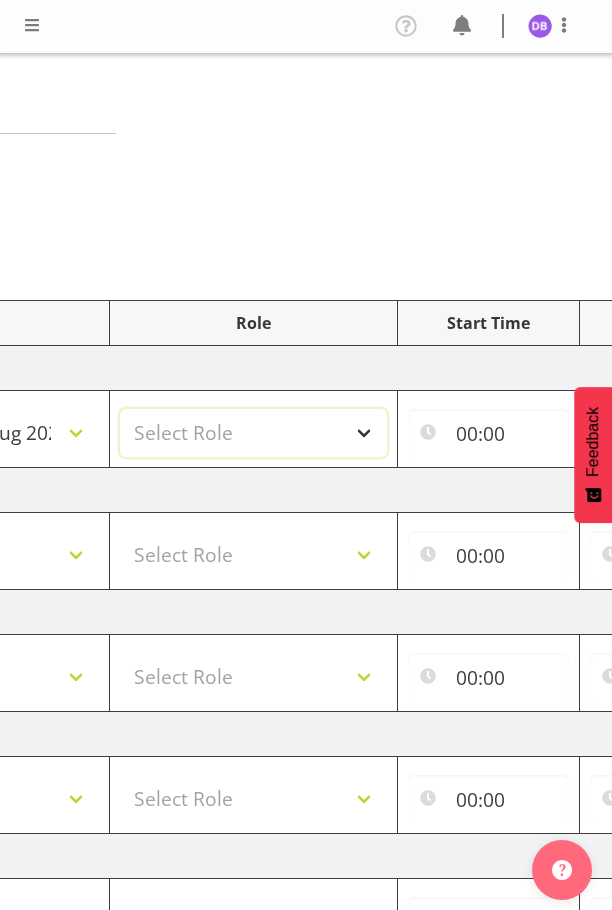 click on "Select Role  Briefing Interviewing" at bounding box center (253, 433) 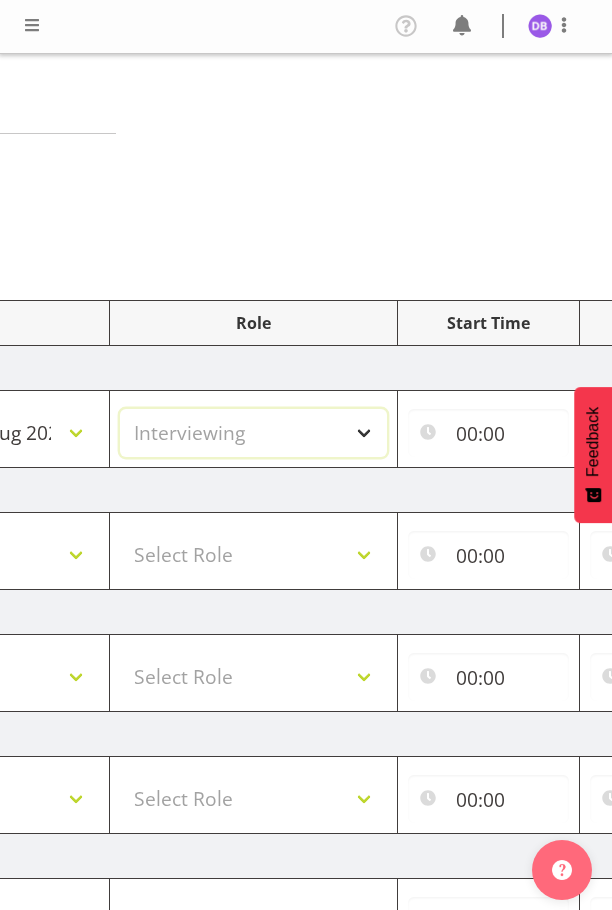 click on "Select Role  Briefing Interviewing" at bounding box center [253, 433] 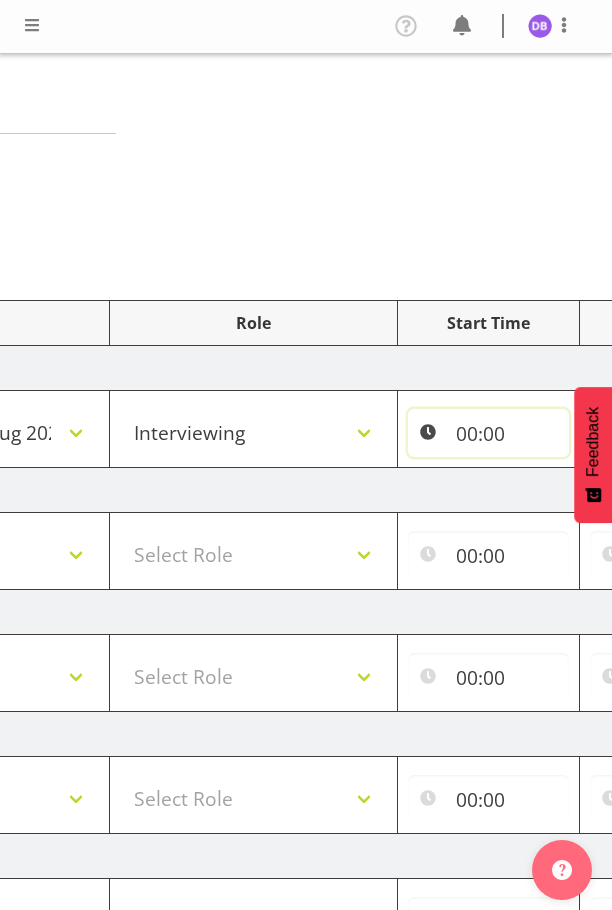 click on "00:00" at bounding box center (488, 433) 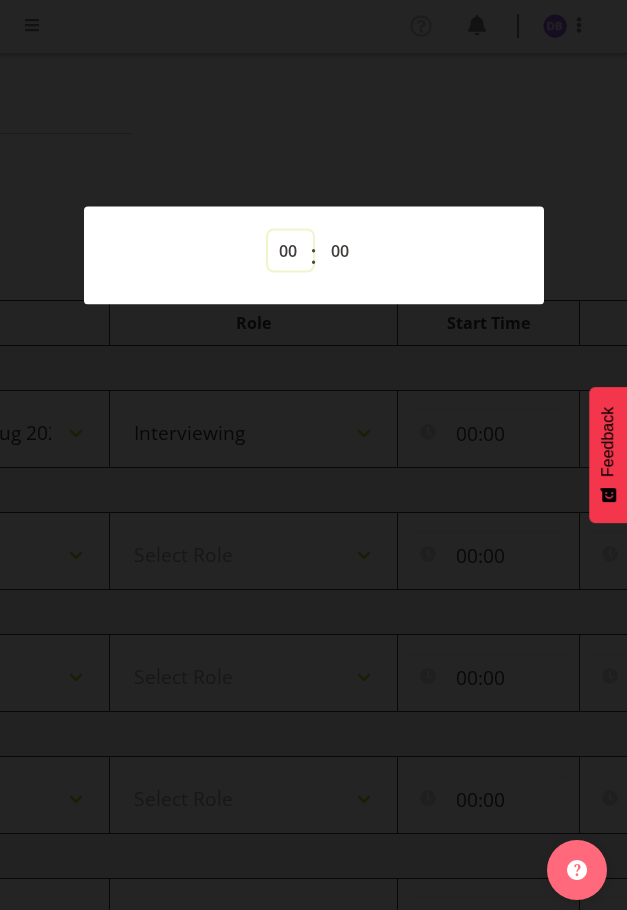 click on "00   01   02   03   04   05   06   07   08   09   10   11   12   13   14   15   16   17   18   19   20   21   22   23" at bounding box center [290, 250] 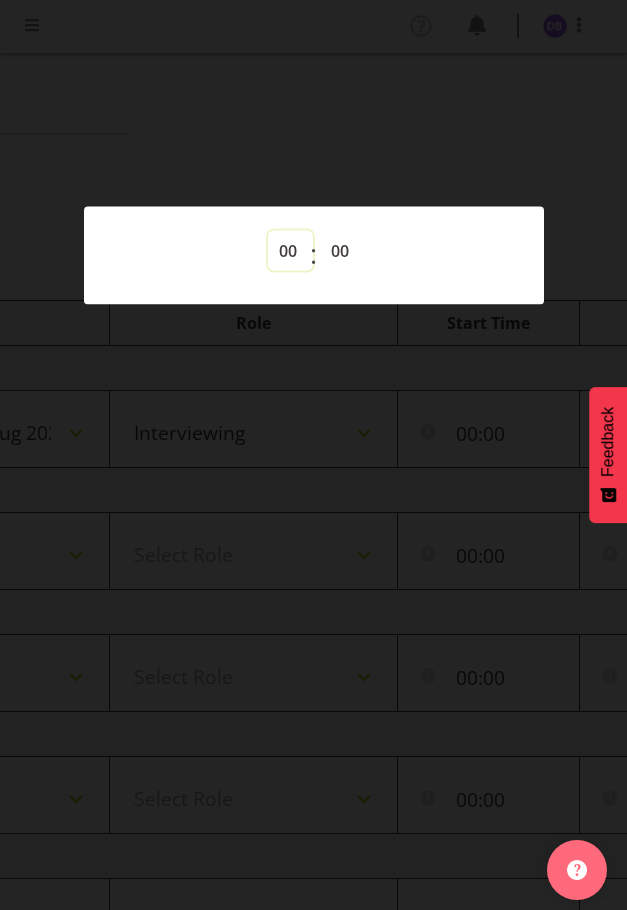 select on "10" 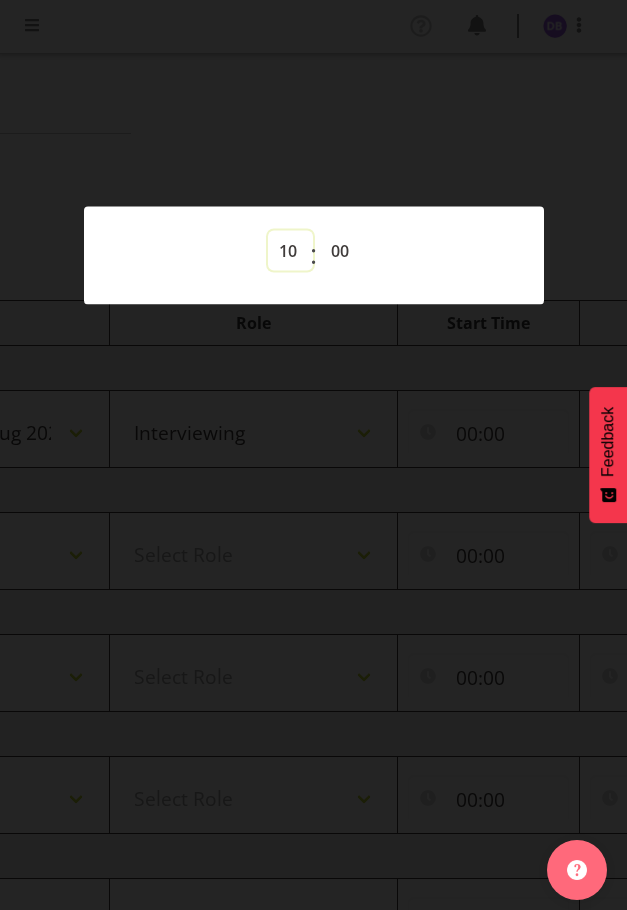 click on "00   01   02   03   04   05   06   07   08   09   10   11   12   13   14   15   16   17   18   19   20   21   22   23" at bounding box center [290, 250] 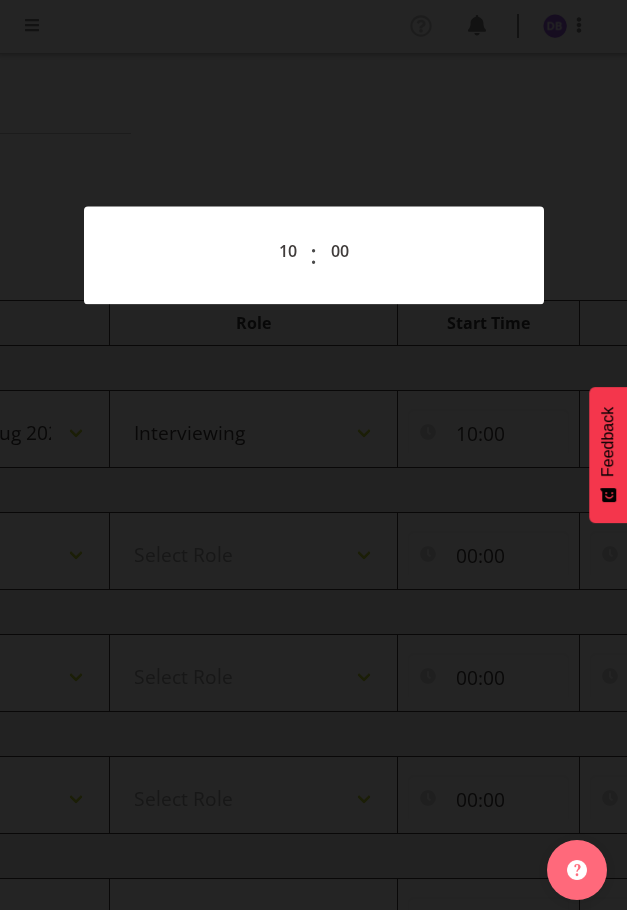 click at bounding box center (313, 455) 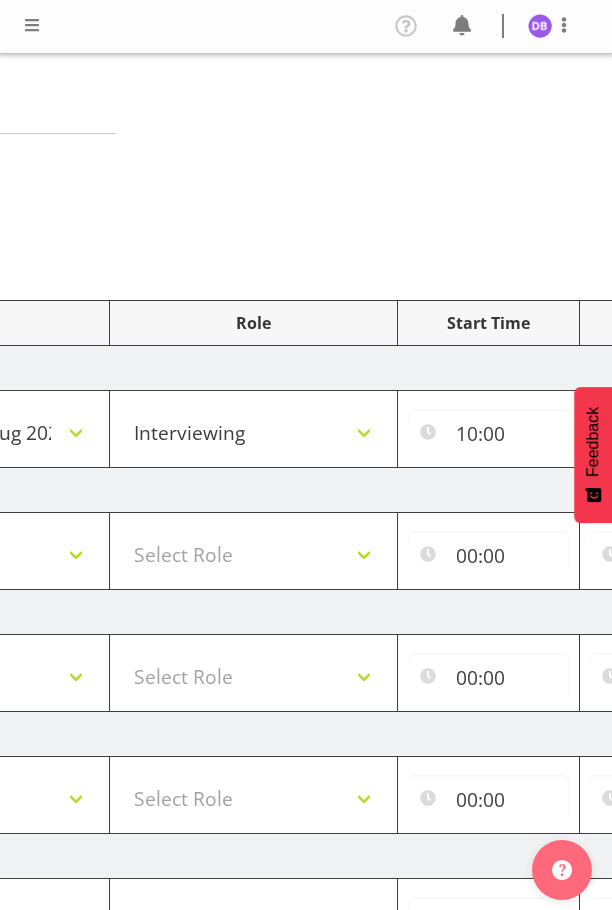 scroll, scrollTop: 498, scrollLeft: 0, axis: vertical 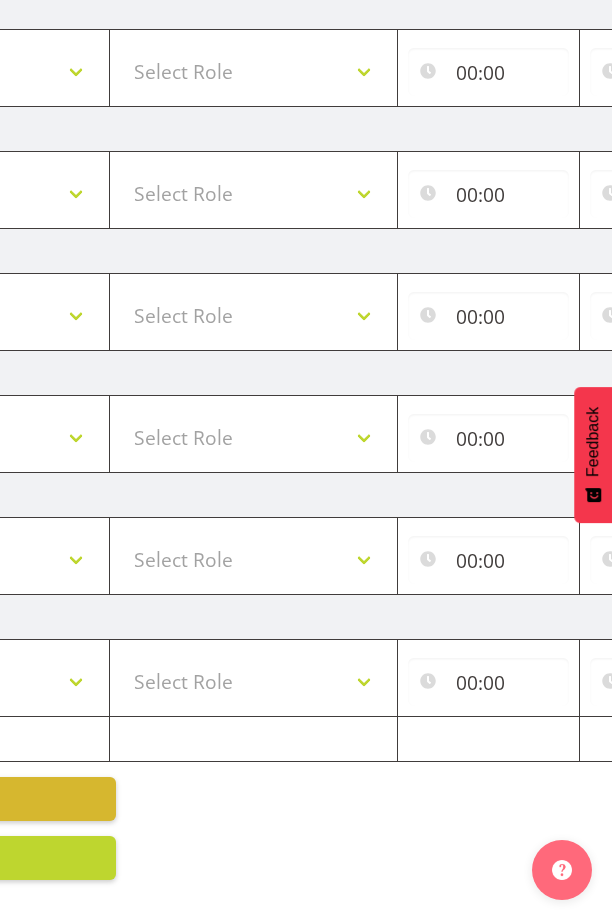 drag, startPoint x: 284, startPoint y: 894, endPoint x: 448, endPoint y: 923, distance: 166.54428 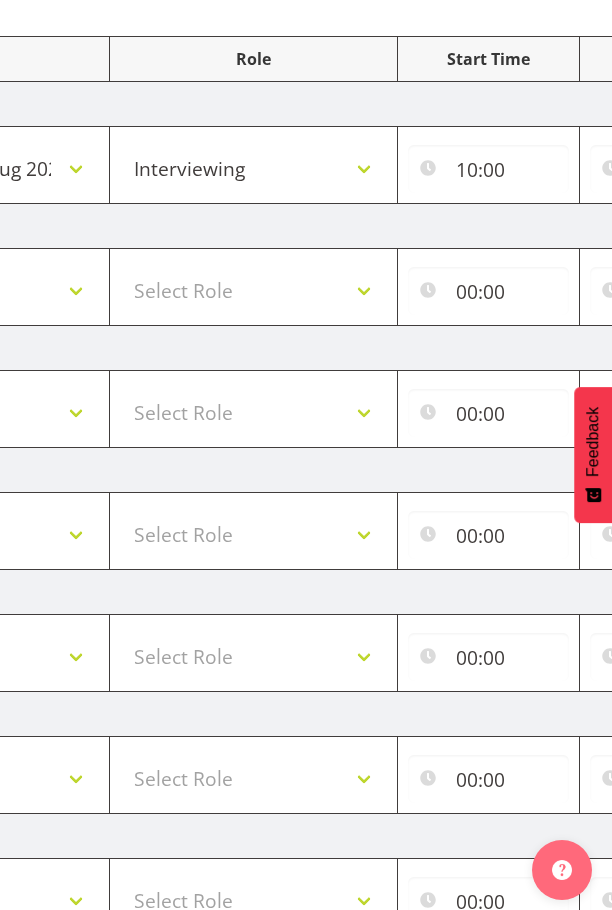 scroll, scrollTop: 498, scrollLeft: 0, axis: vertical 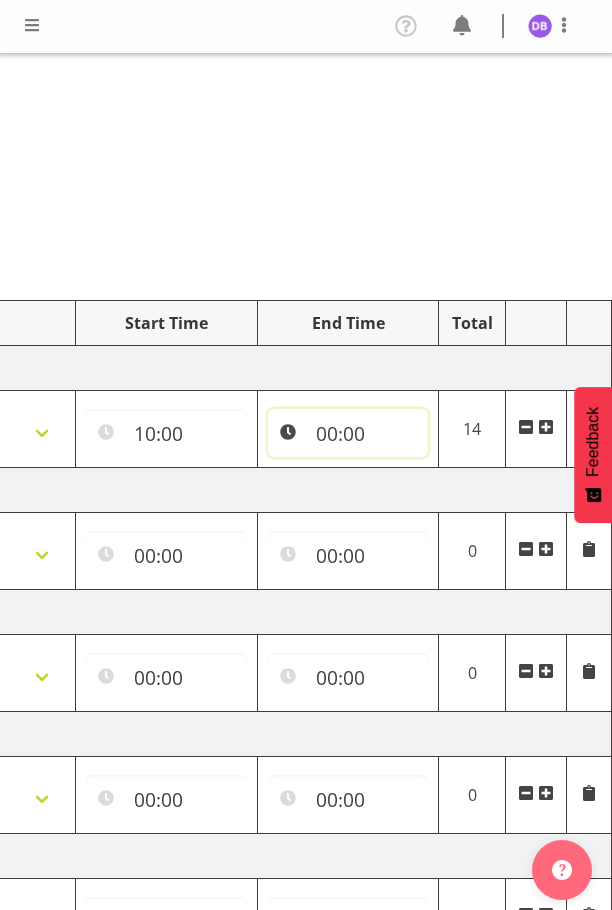 click on "00:00" at bounding box center (348, 433) 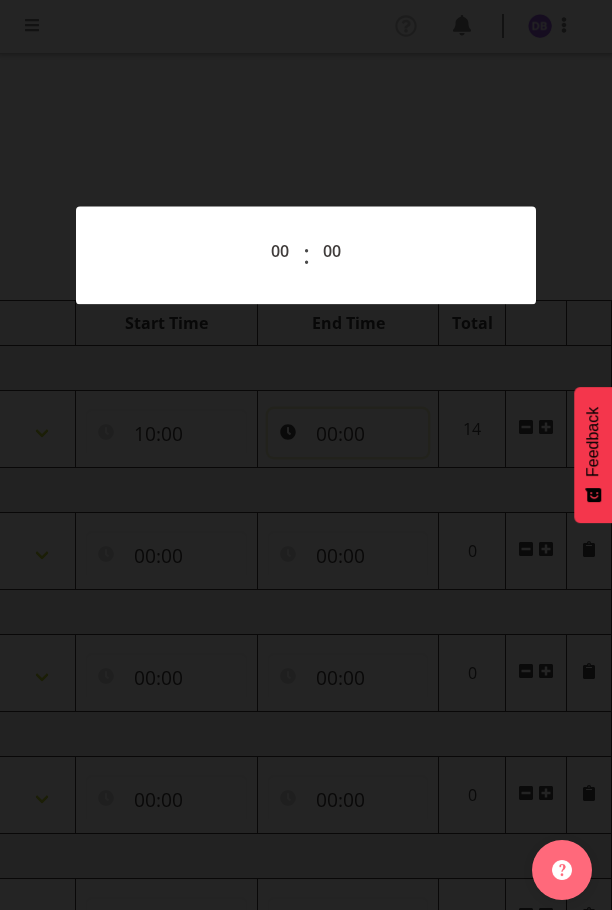 scroll, scrollTop: 0, scrollLeft: 788, axis: horizontal 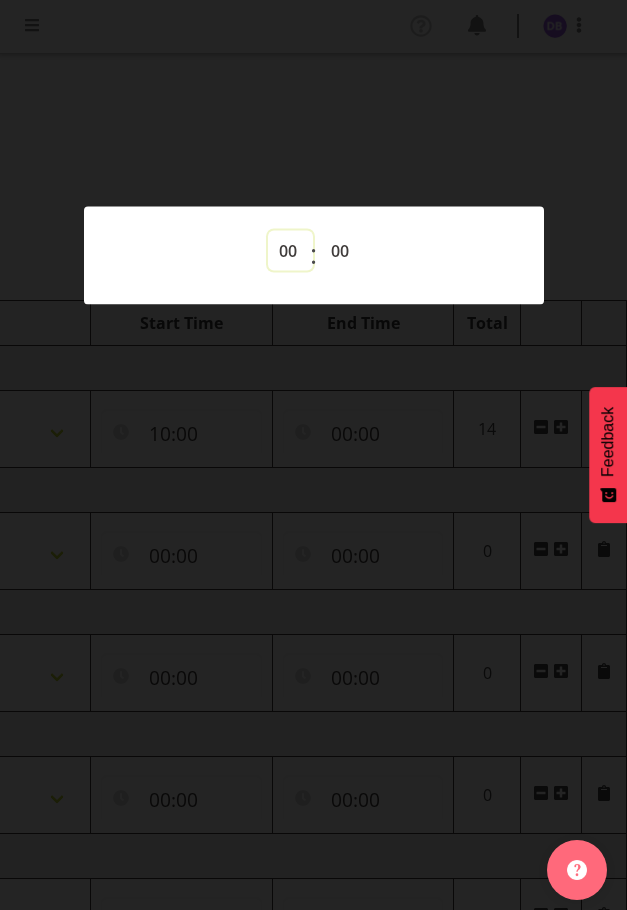 click on "00   01   02   03   04   05   06   07   08   09   10   11   12   13   14   15   16   17   18   19   20   21   22   23" at bounding box center [290, 250] 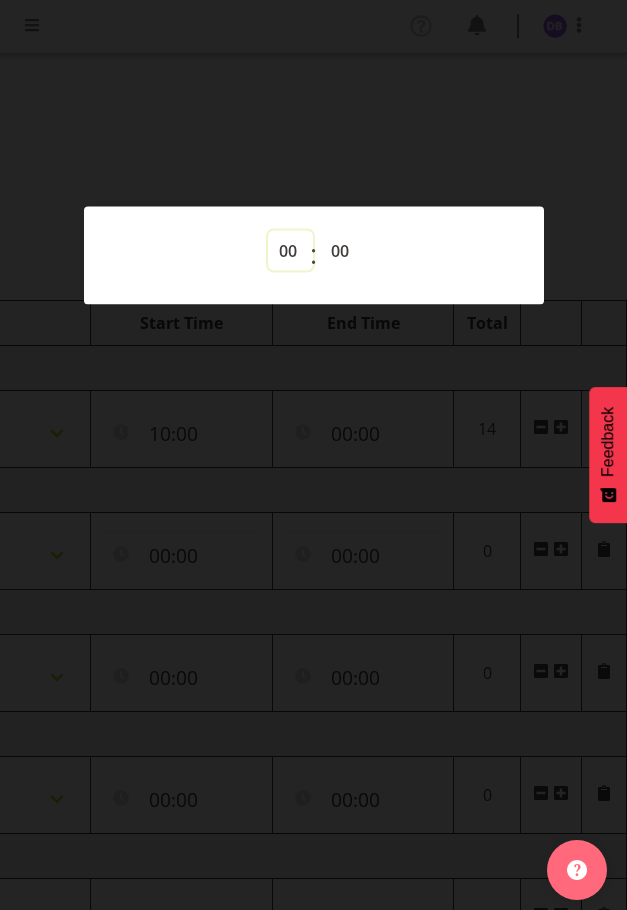 select on "12" 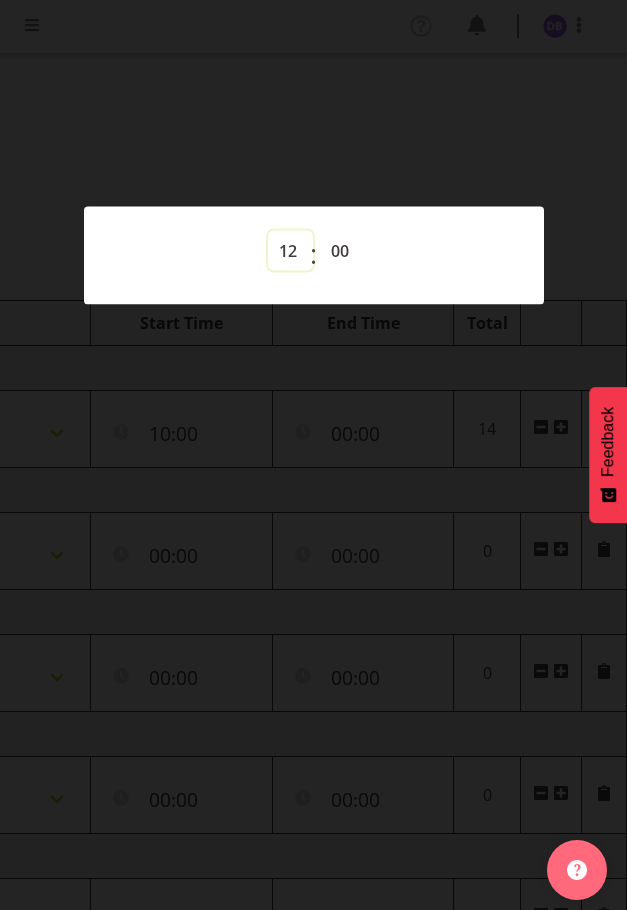 click on "00   01   02   03   04   05   06   07   08   09   10   11   12   13   14   15   16   17   18   19   20   21   22   23" at bounding box center [290, 250] 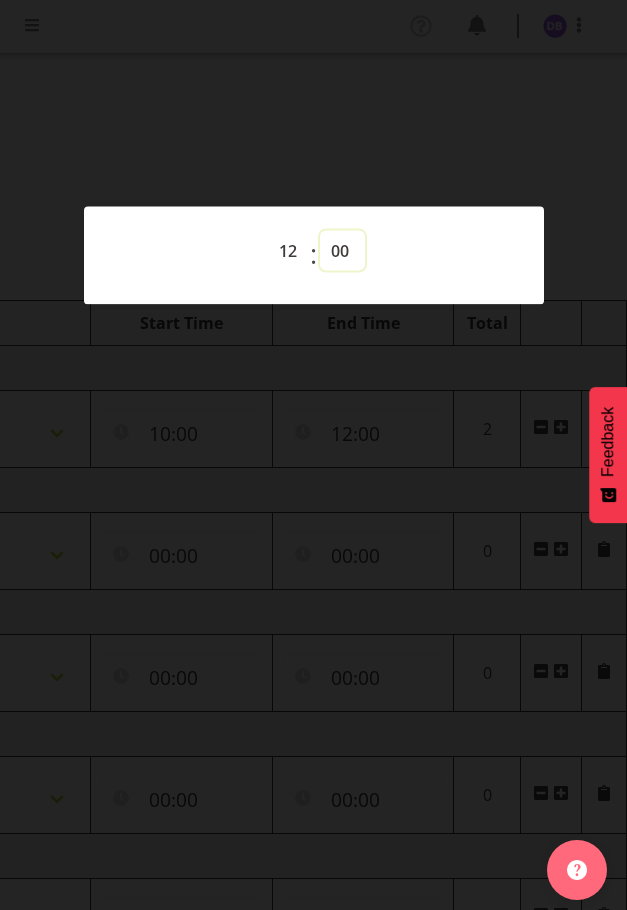 click on "00   01   02   03   04   05   06   07   08   09   10   11   12   13   14   15   16   17   18   19   20   21   22   23   24   25   26   27   28   29   30   31   32   33   34   35   36   37   38   39   40   41   42   43   44   45   46   47   48   49   50   51   52   53   54   55   56   57   58   59" at bounding box center (342, 250) 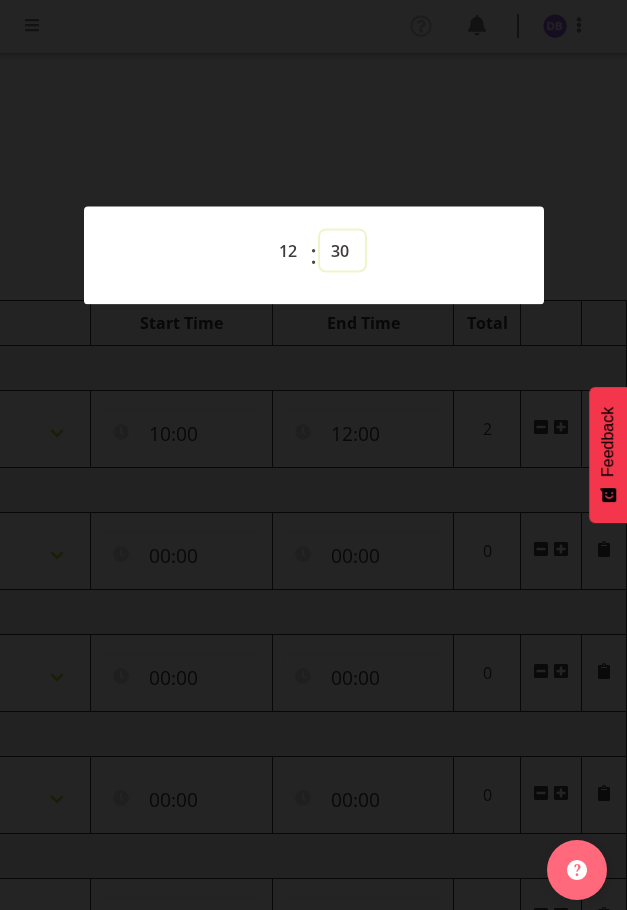 type on "12:30" 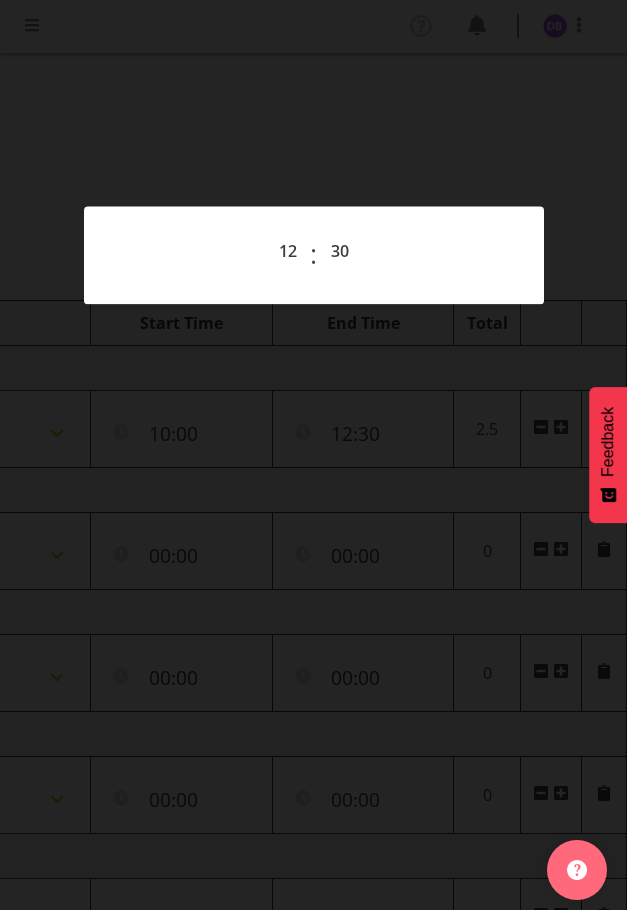 click at bounding box center [313, 455] 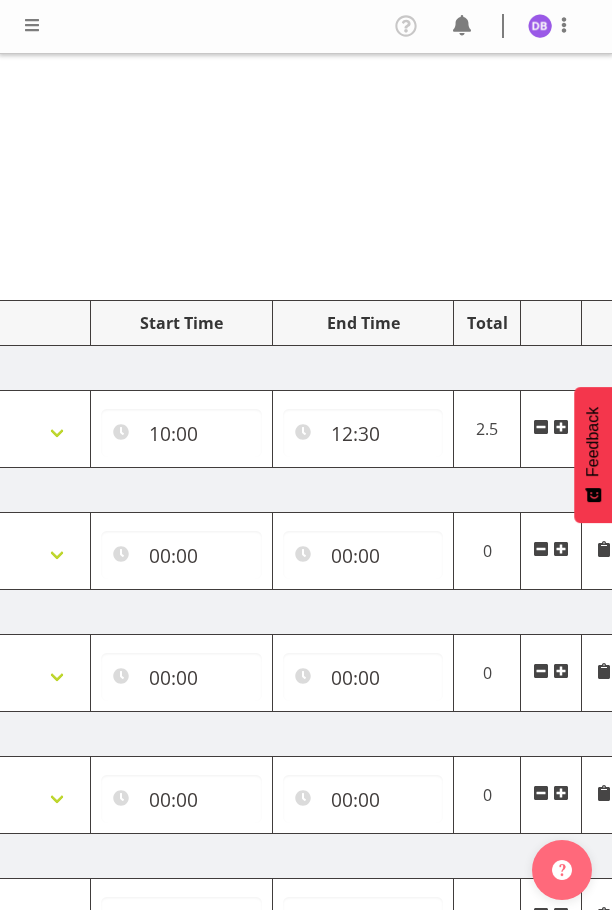 click at bounding box center (561, 427) 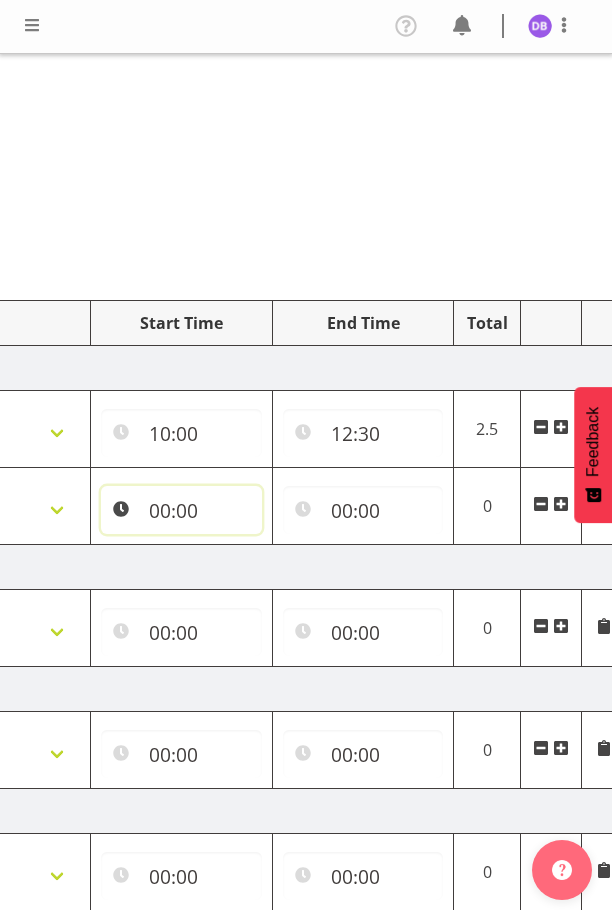 click on "00:00" at bounding box center (181, 510) 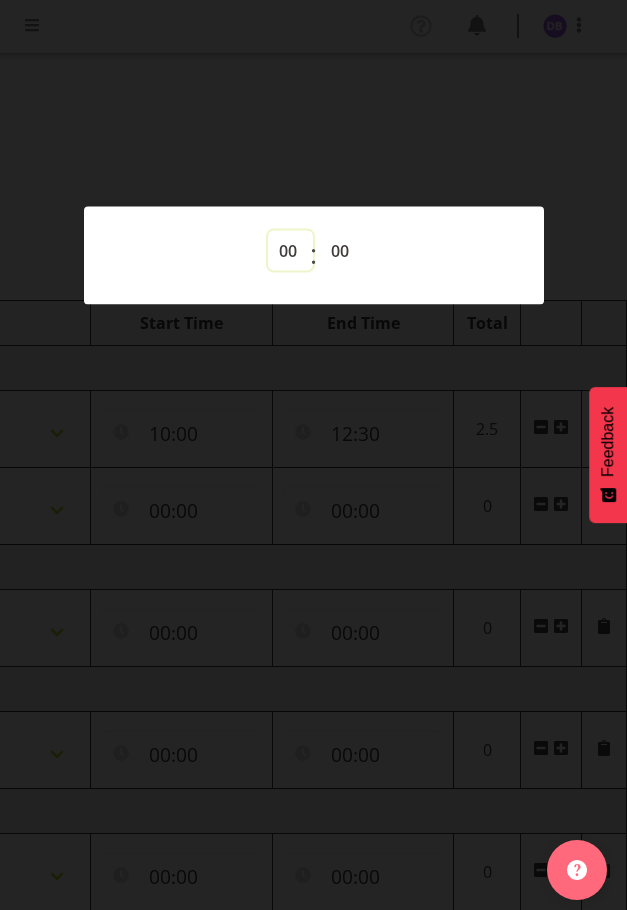 drag, startPoint x: 285, startPoint y: 254, endPoint x: 302, endPoint y: 253, distance: 17.029387 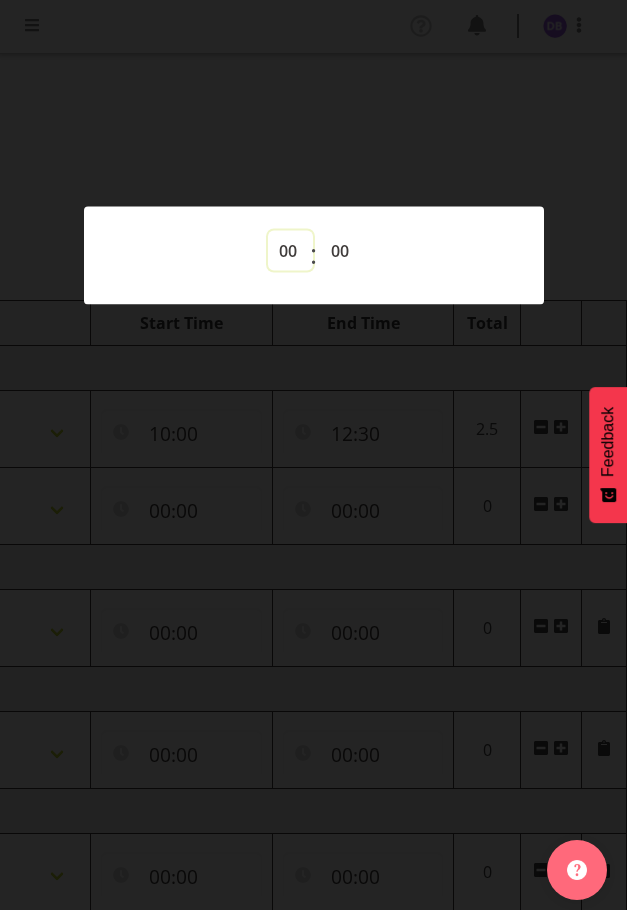 click on "00   01   02   03   04   05   06   07   08   09   10   11   12   13   14   15   16   17   18   19   20   21   22   23" at bounding box center [290, 250] 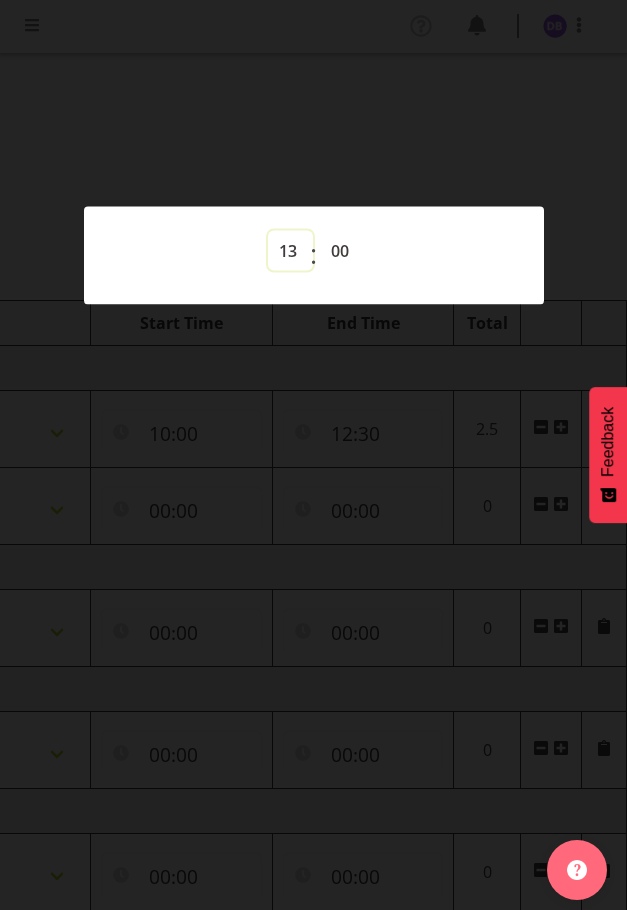 click on "00   01   02   03   04   05   06   07   08   09   10   11   12   13   14   15   16   17   18   19   20   21   22   23" at bounding box center (290, 250) 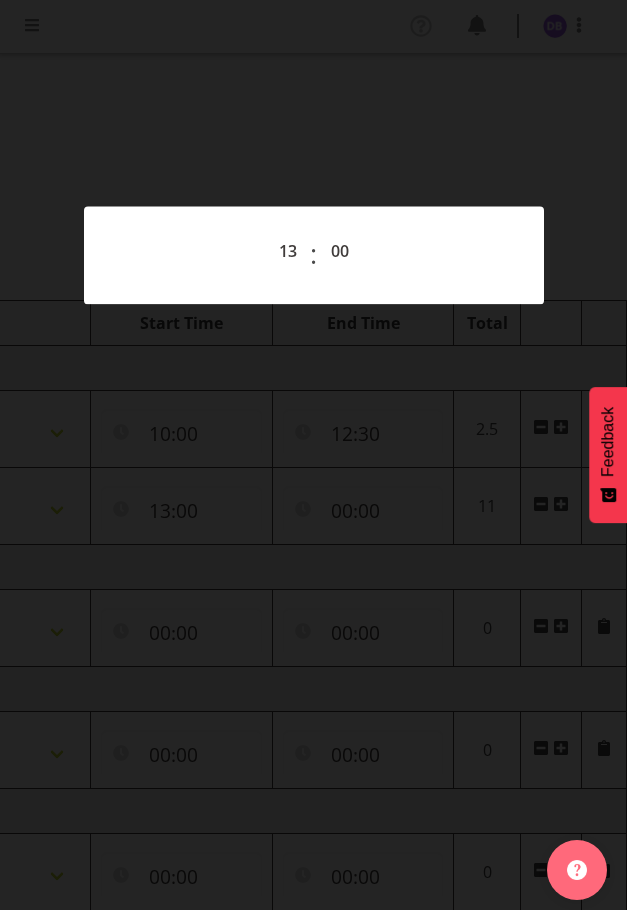 click at bounding box center (313, 455) 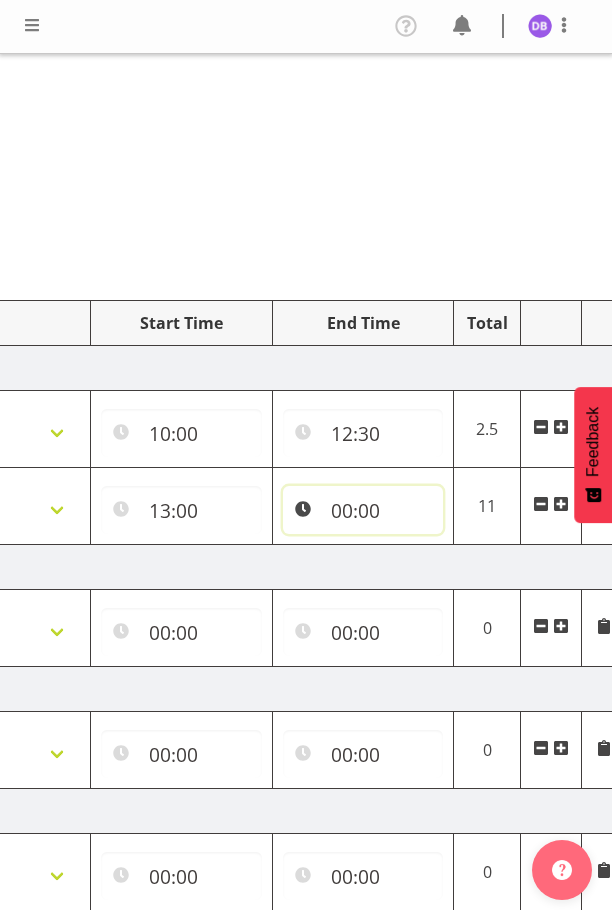 click on "00:00" at bounding box center (363, 510) 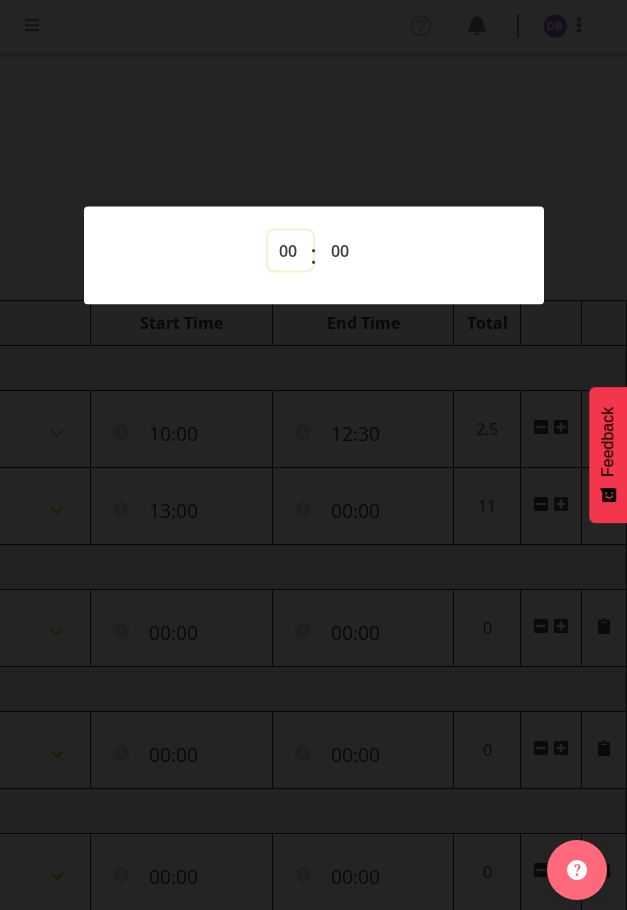 click on "00   01   02   03   04   05   06   07   08   09   10   11   12   13   14   15   16   17   18   19   20   21   22   23" at bounding box center [290, 250] 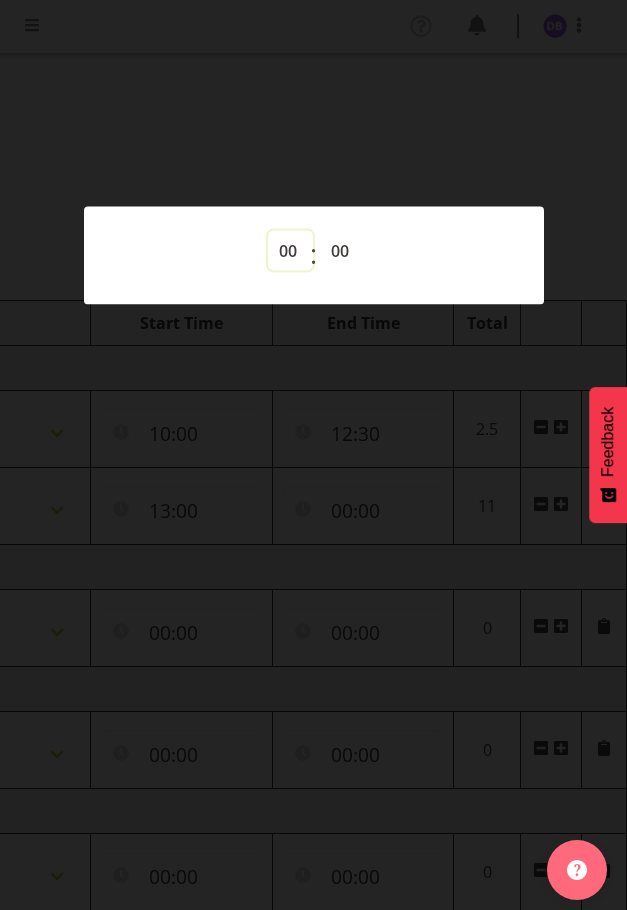 select on "16" 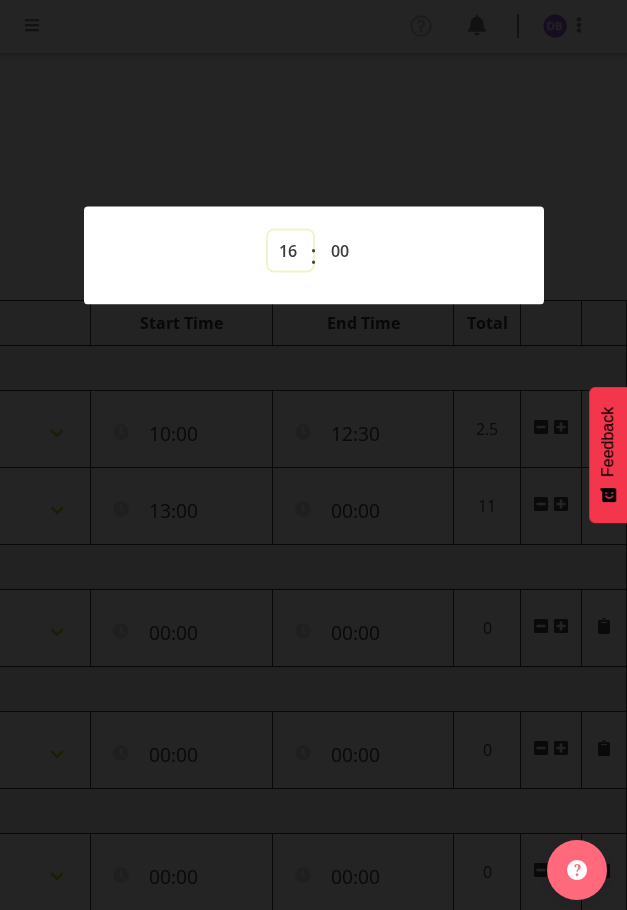 click on "00   01   02   03   04   05   06   07   08   09   10   11   12   13   14   15   16   17   18   19   20   21   22   23" at bounding box center [290, 250] 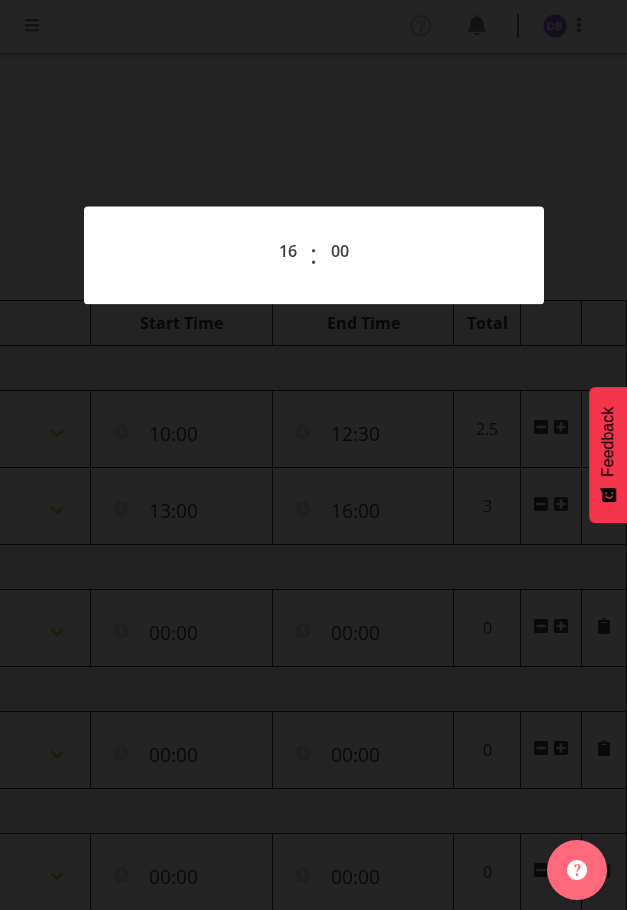 click at bounding box center [313, 455] 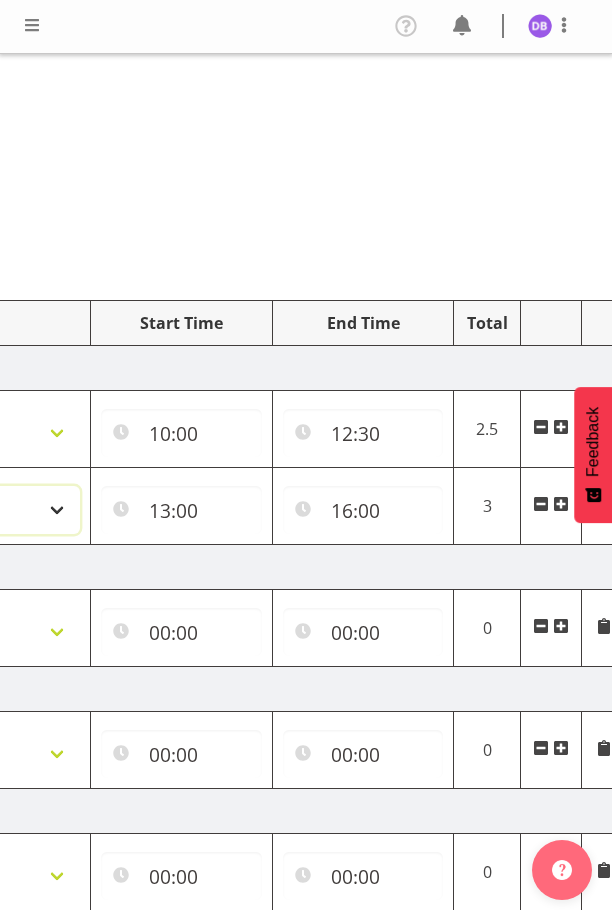 click on "Select Role  Briefing Interviewing" at bounding box center (-54, 510) 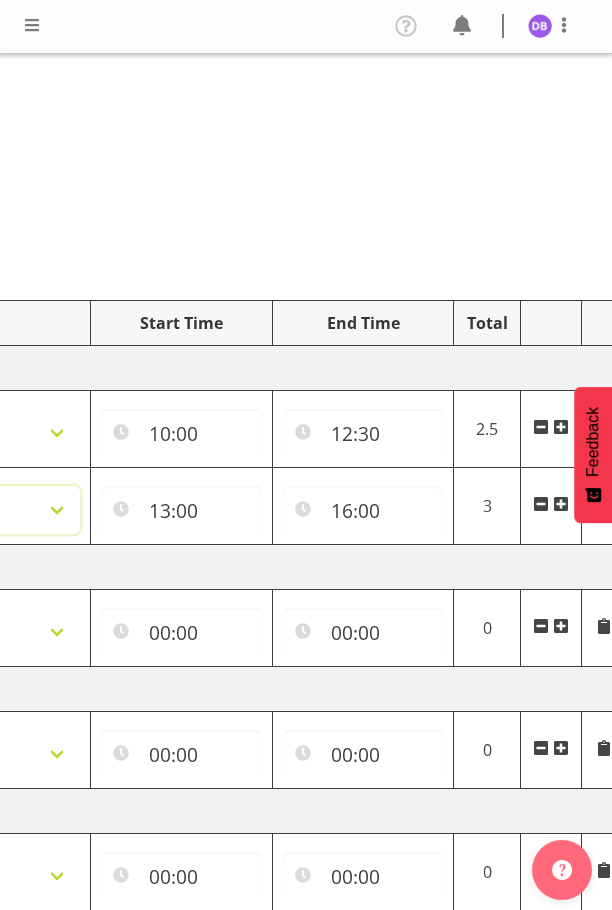 scroll, scrollTop: 575, scrollLeft: 0, axis: vertical 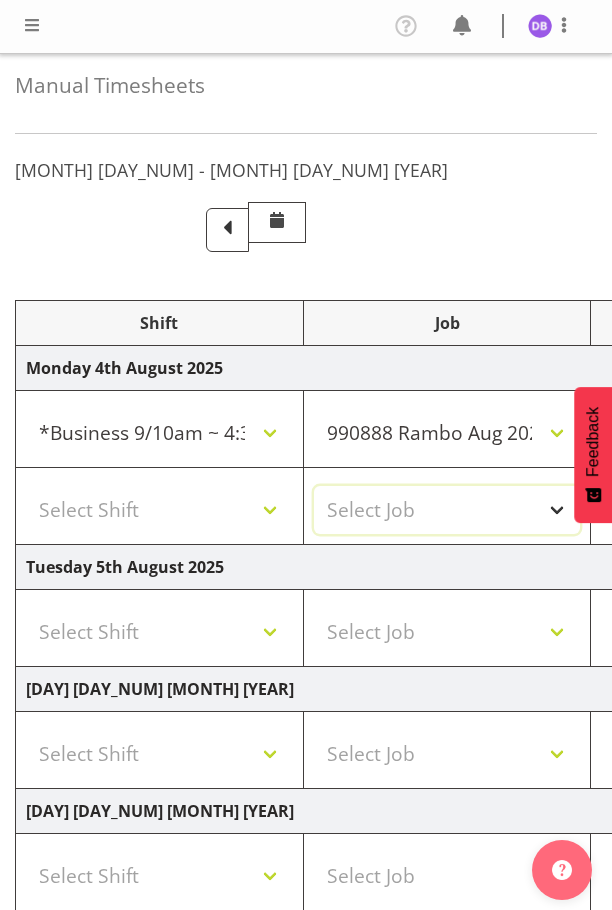 click on "Select Job  550060 IF Admin 553491 World Poll Australia Wave 2 Pretest 2025 553493 World Poll New Zealand Wave 2 Pretest 2025 553500 BFM Jul - Sep 2025 553502 FMG August 2024 990000 General 990821 Goldrush 2024 990846 Toka Tu Ake 2025 990855 FENZ 990878 CMI Q3 2025 990883 Alarms 990888 Rambo Aug 2025 999996 Training 999997 Recruitment & Training 999999 DT" at bounding box center [447, 510] 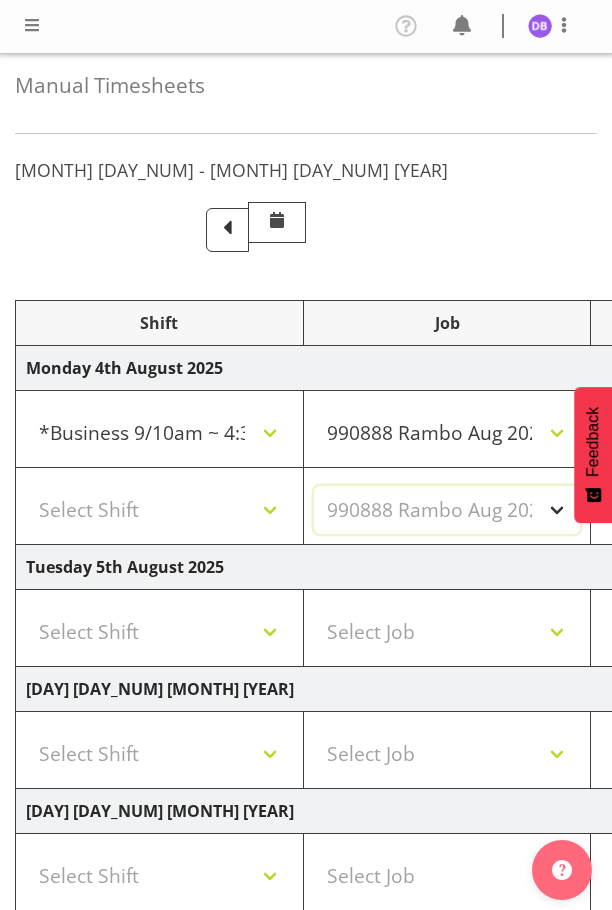 click on "Select Job  550060 IF Admin 553491 World Poll Australia Wave 2 Pretest 2025 553493 World Poll New Zealand Wave 2 Pretest 2025 553500 BFM Jul - Sep 2025 553502 FMG August 2024 990000 General 990821 Goldrush 2024 990846 Toka Tu Ake 2025 990855 FENZ 990878 CMI Q3 2025 990883 Alarms 990888 Rambo Aug 2025 999996 Training 999997 Recruitment & Training 999999 DT" at bounding box center (447, 510) 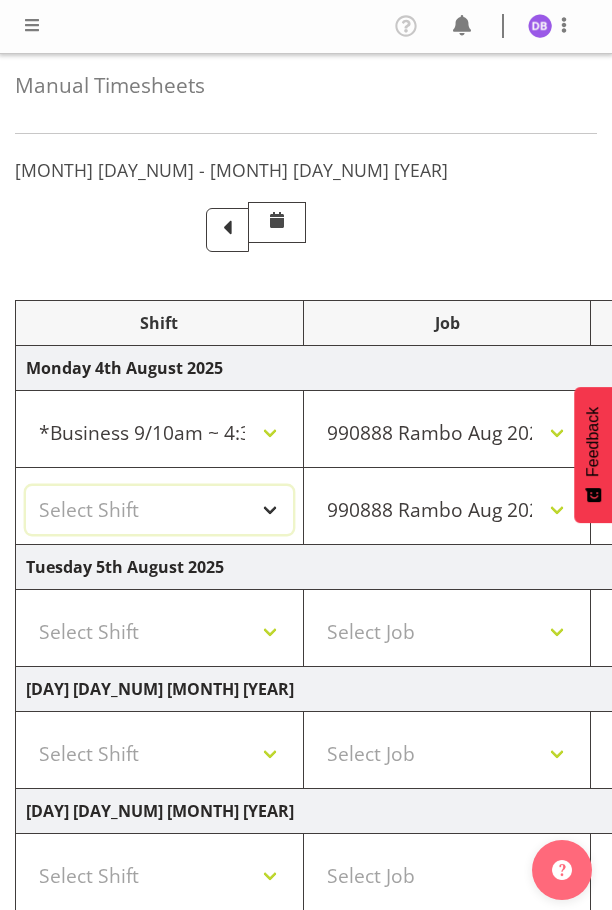 click on "Select Shift  !!Weekend Residential    (Roster IT Shift Label) *Business  9/10am ~ 4:30pm *Business Supervisor *Evening Residential Shift 5-9pm *RP Track  C *RP Track C Weekend *RP Weekly/Monthly Tracks *Supervisor Call Centre *Supervisor Evening *Supervisors & Call Centre Weekend RAMBO Weekend Rambo Test WP Aust briefing/training World Poll Aust Late 9p~10:30p World Poll Aust Wkend World Poll NZ  Weekends World Poll NZ Pilot World Poll NZ Wave 2 Pilot World Poll Pilot Aust 9:00~10:30pm" at bounding box center (159, 510) 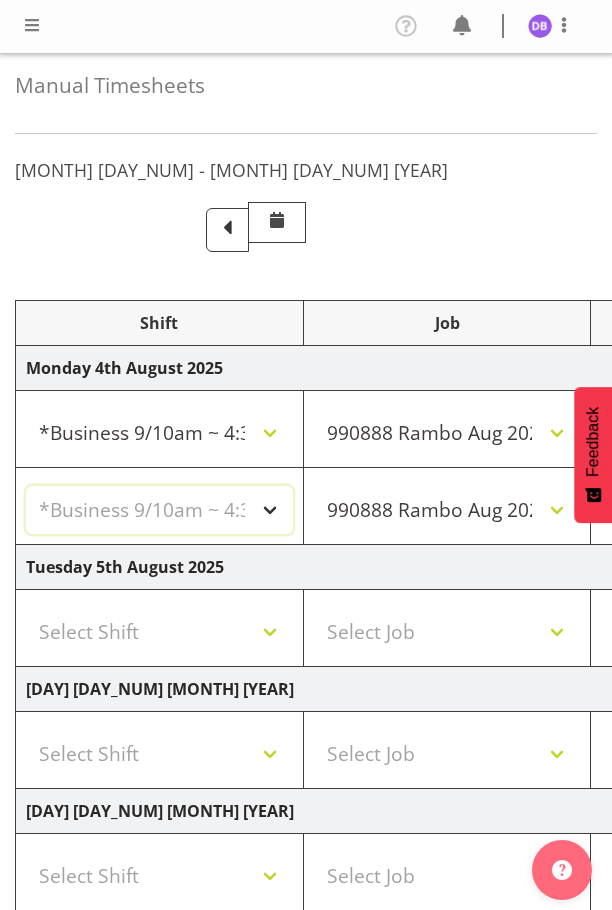 click on "Select Shift  !!Weekend Residential    (Roster IT Shift Label) *Business  9/10am ~ 4:30pm *Business Supervisor *Evening Residential Shift 5-9pm *RP Track  C *RP Track C Weekend *RP Weekly/Monthly Tracks *Supervisor Call Centre *Supervisor Evening *Supervisors & Call Centre Weekend RAMBO Weekend Rambo Test WP Aust briefing/training World Poll Aust Late 9p~10:30p World Poll Aust Wkend World Poll NZ  Weekends World Poll NZ Pilot World Poll NZ Wave 2 Pilot World Poll Pilot Aust 9:00~10:30pm" at bounding box center (159, 510) 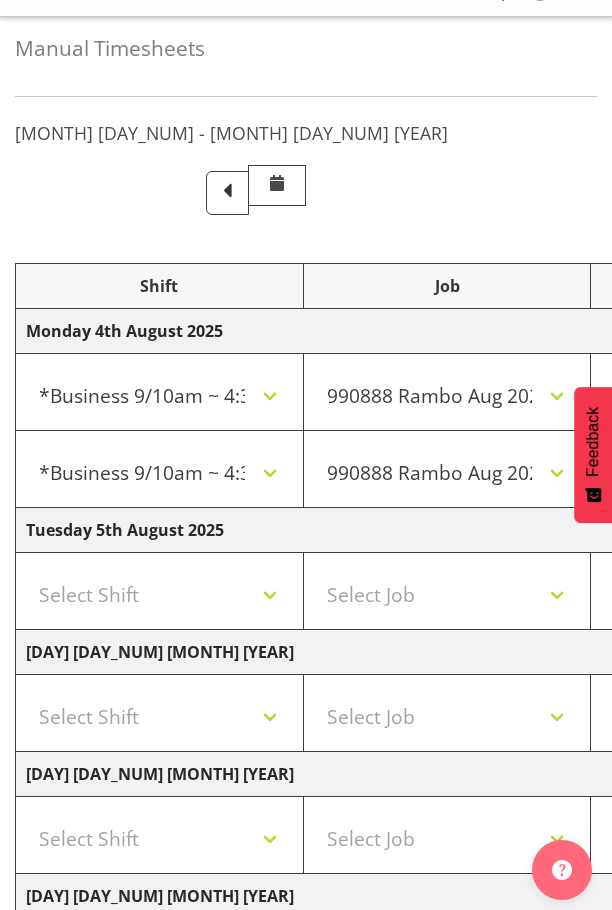 scroll, scrollTop: 575, scrollLeft: 0, axis: vertical 